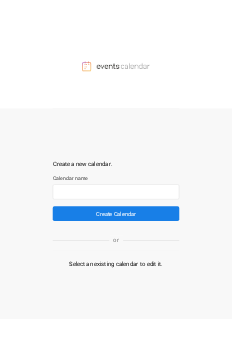 scroll, scrollTop: 0, scrollLeft: 0, axis: both 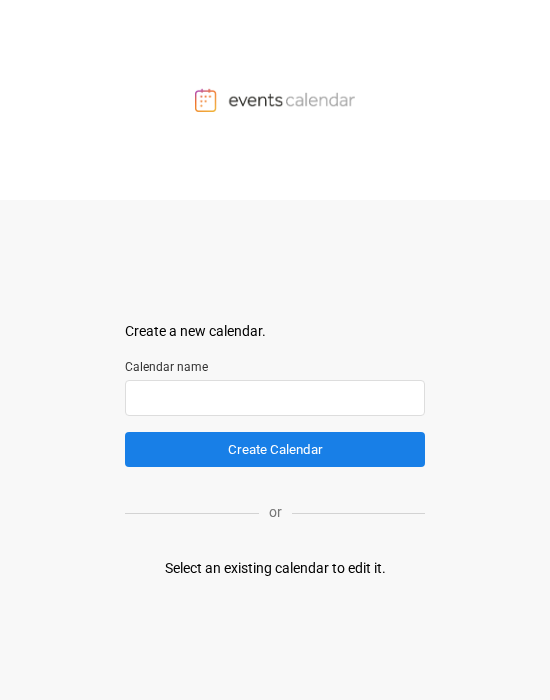 click at bounding box center [275, 398] 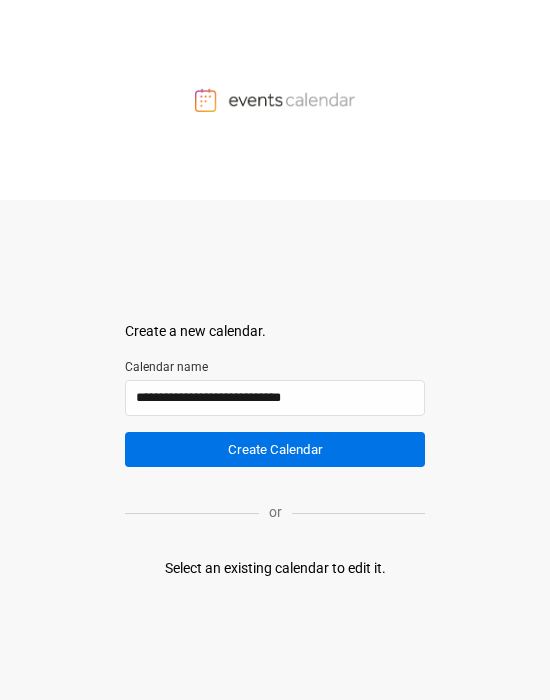 type on "**********" 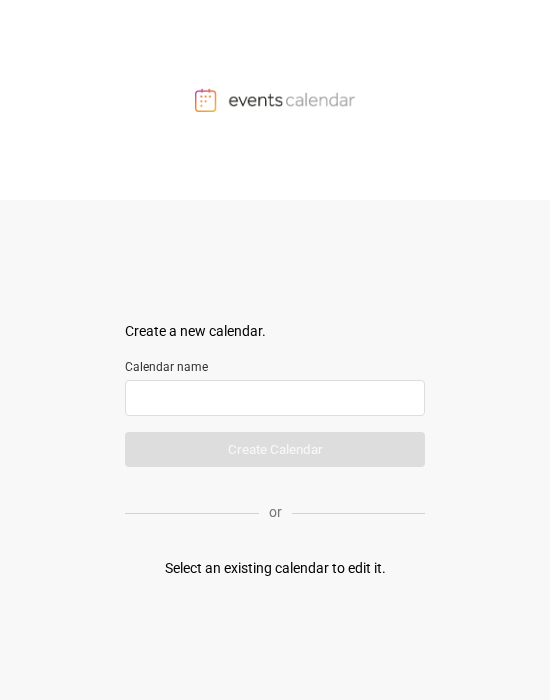click at bounding box center (275, 398) 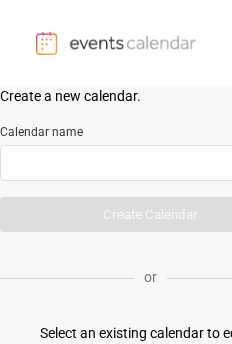 click on "Create a new calendar.
Select a container to insert the calendar into.
Calendar name
Create Calendar
or
Select an existing calendar to edit it." at bounding box center [116, 172] 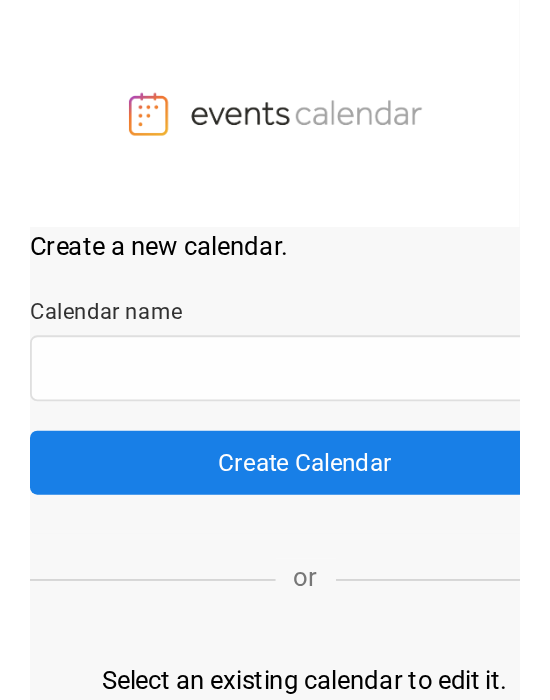 scroll, scrollTop: 0, scrollLeft: 0, axis: both 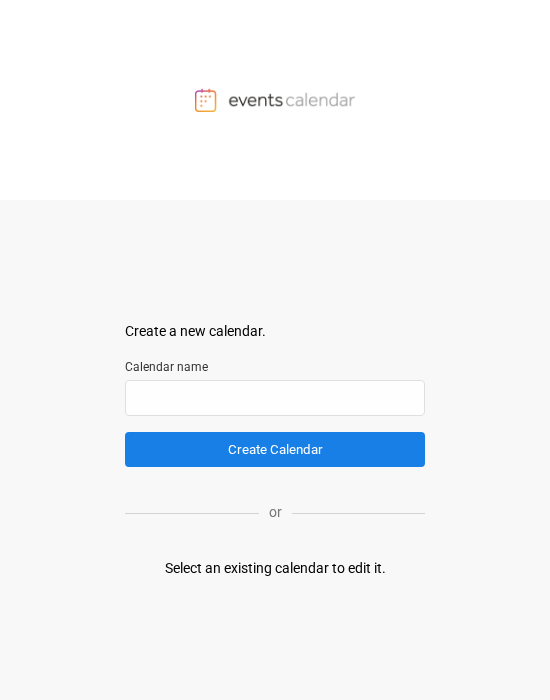 click at bounding box center [275, 100] 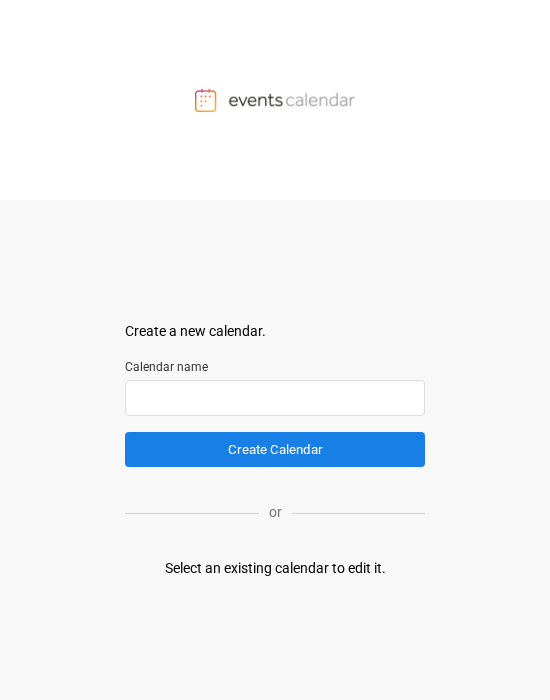 click at bounding box center (275, 398) 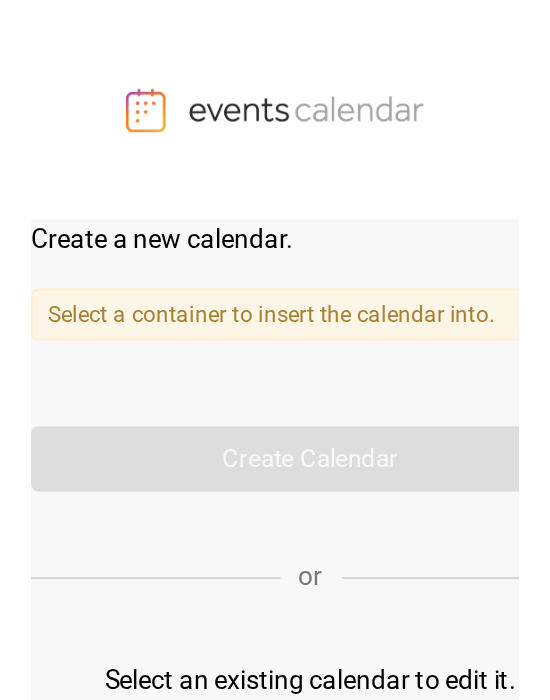 scroll, scrollTop: 0, scrollLeft: 0, axis: both 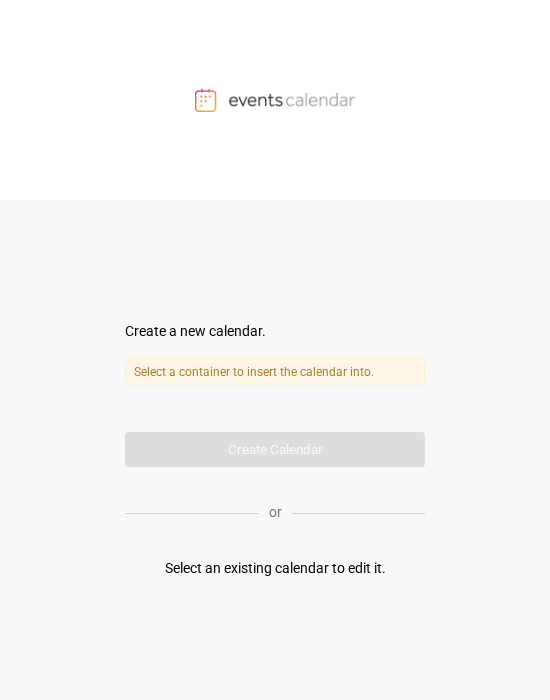 click on "Select an existing calendar to edit it." at bounding box center (275, 568) 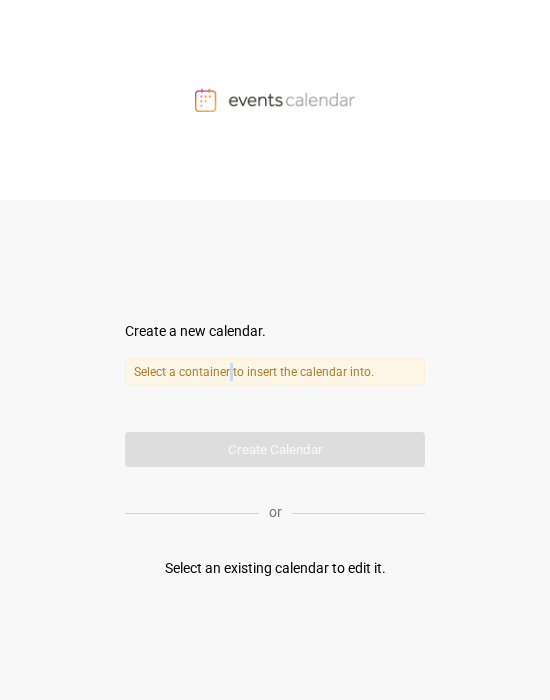 click on "Select a container to insert the calendar into." at bounding box center (275, 372) 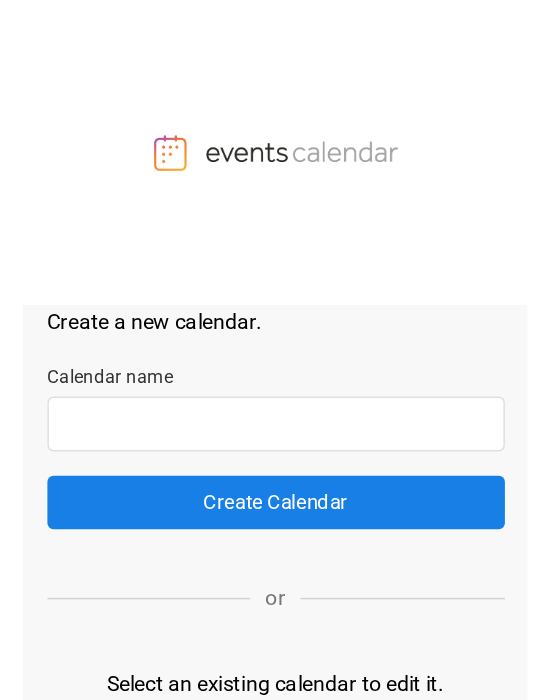scroll, scrollTop: 0, scrollLeft: 0, axis: both 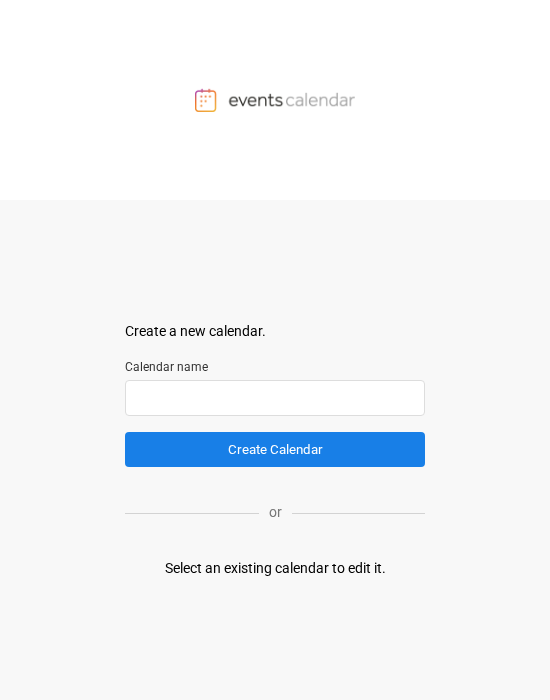 click at bounding box center (275, 398) 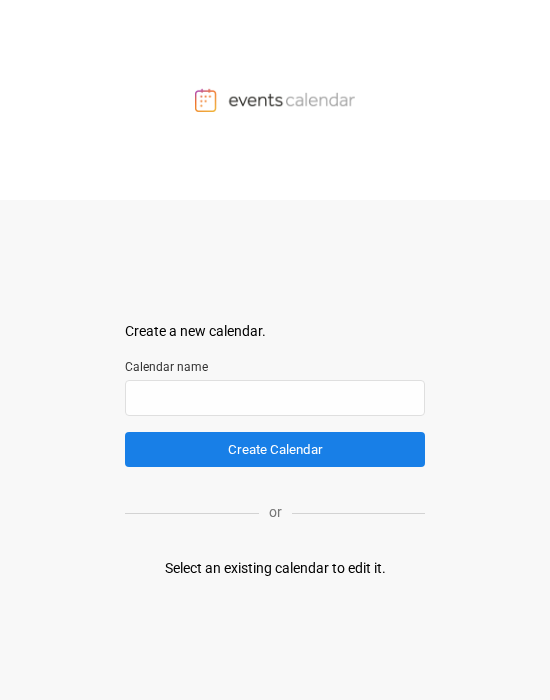 click on "Create a new calendar." at bounding box center (275, 331) 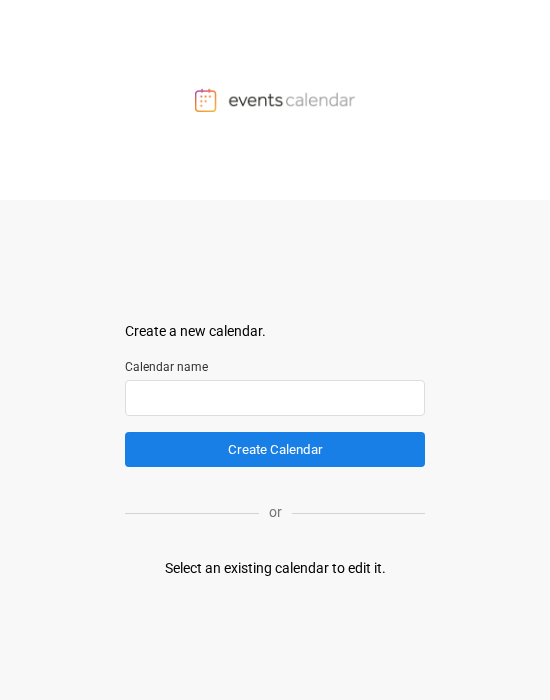 click at bounding box center [275, 398] 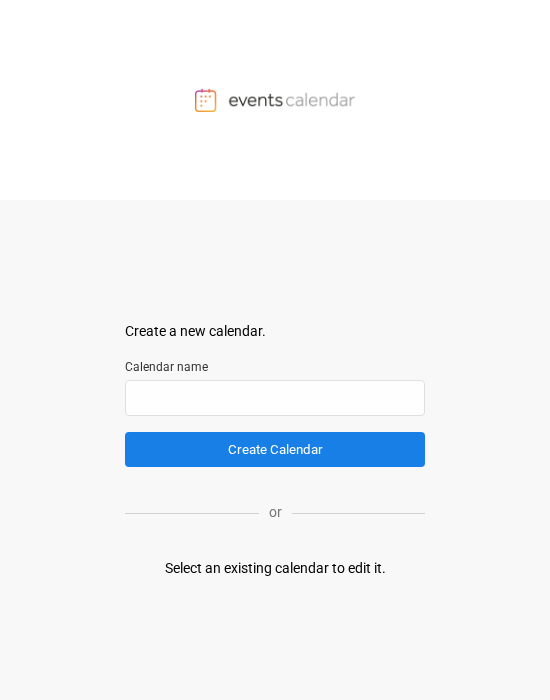 click on "Create a new calendar.
Select a container to insert the calendar into.
Calendar name
Create Calendar
or
Select an existing calendar to edit it." at bounding box center [275, 450] 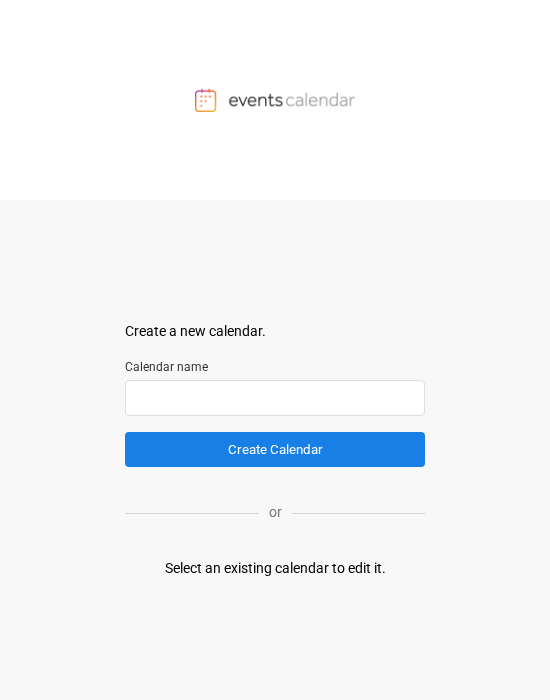 click at bounding box center (275, 398) 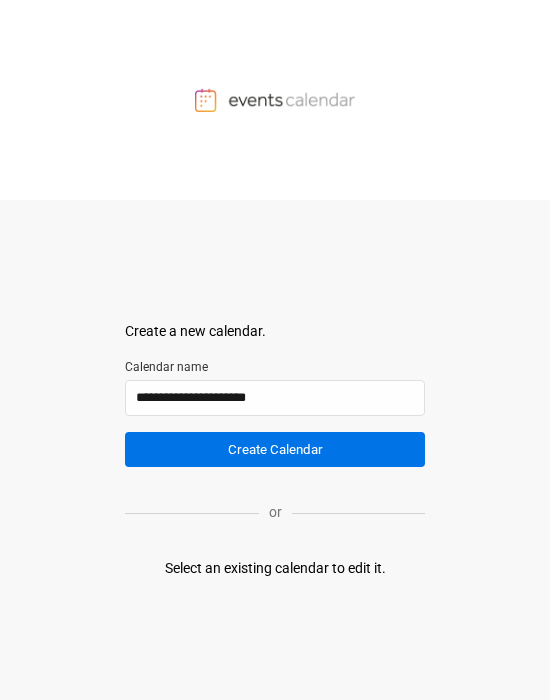 type on "**********" 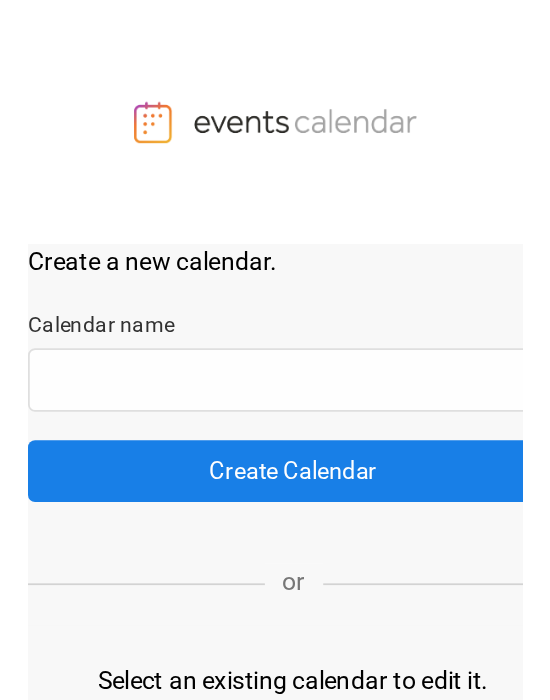 scroll, scrollTop: 0, scrollLeft: 0, axis: both 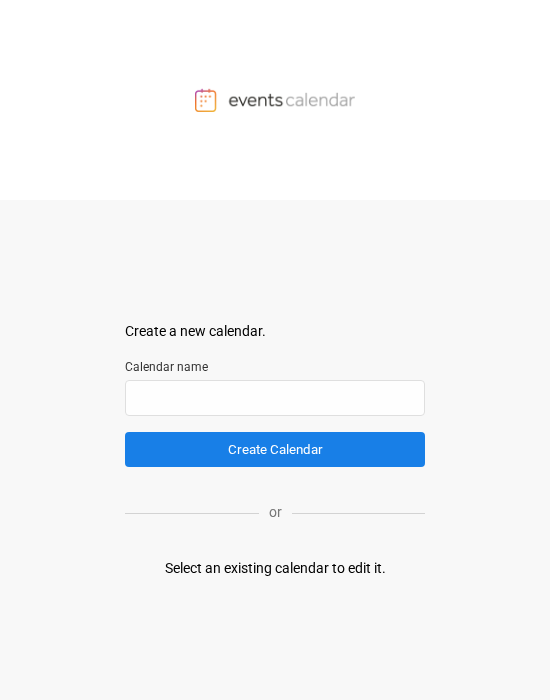click on "Select an existing calendar to edit it." at bounding box center (275, 568) 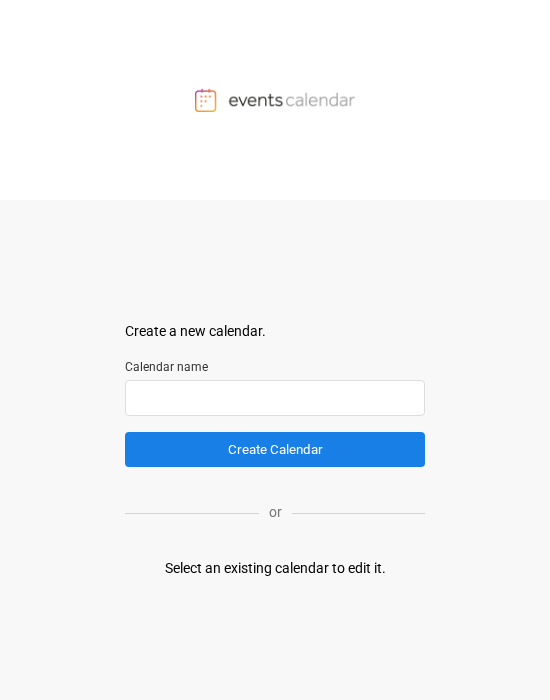 click at bounding box center [275, 398] 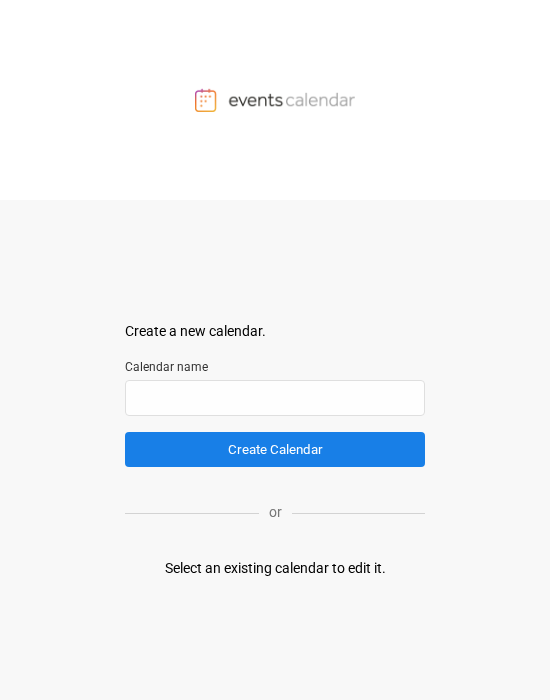 click on "Create a new calendar.
Select a container to insert the calendar into.
Calendar name
Create Calendar" at bounding box center (275, 394) 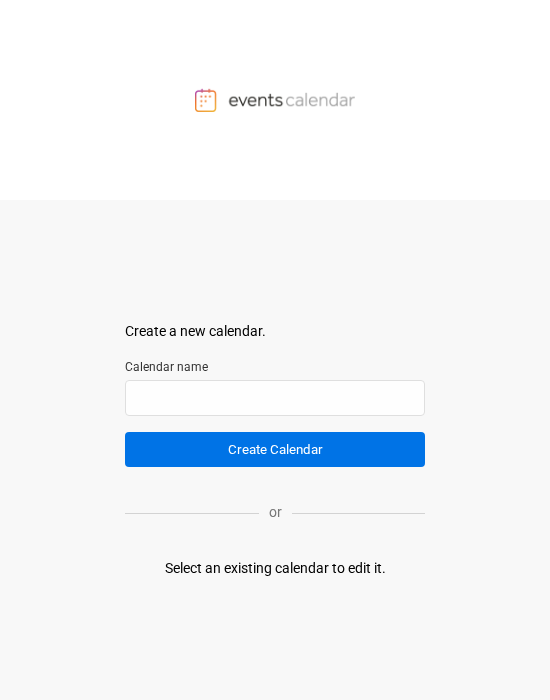 click on "Create Calendar" at bounding box center [275, 449] 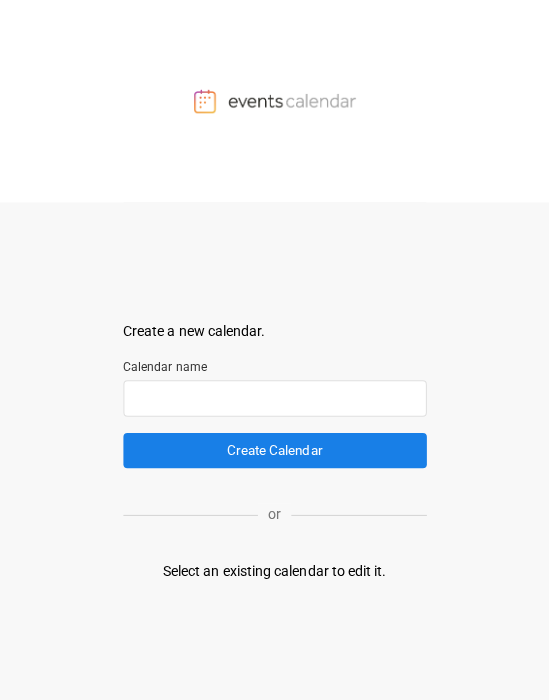 scroll, scrollTop: 0, scrollLeft: 0, axis: both 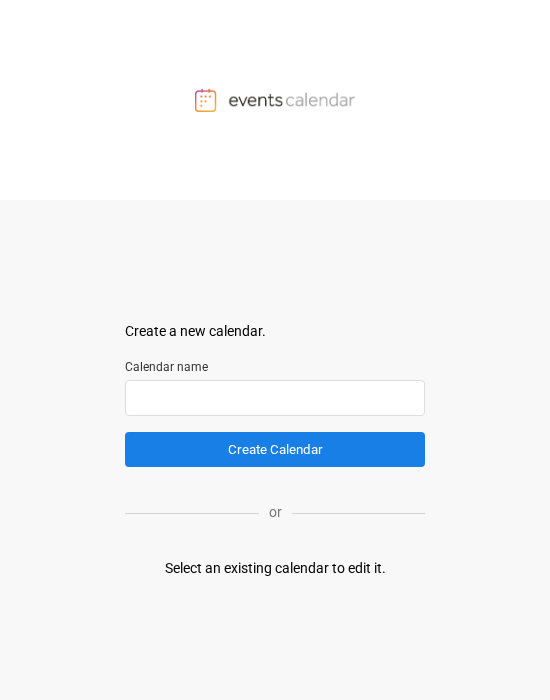 click at bounding box center [275, 398] 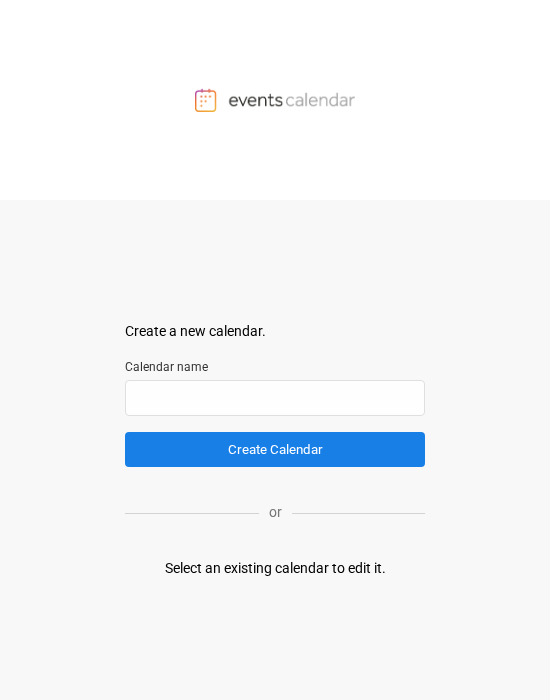 click on "Calendar name" at bounding box center [275, 367] 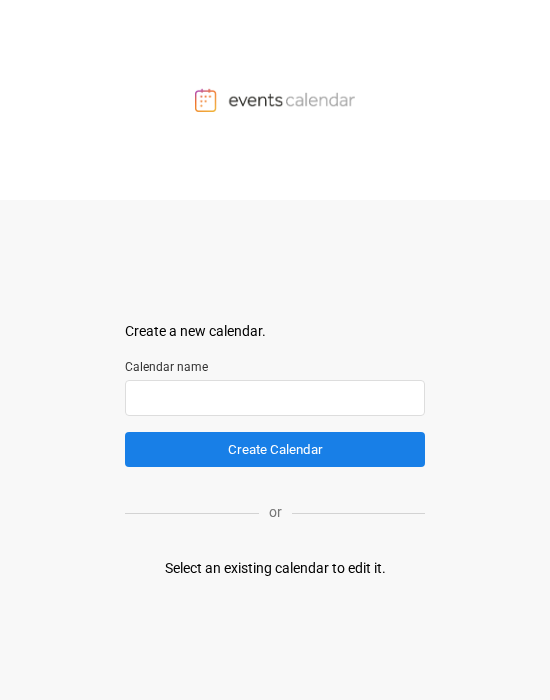 click at bounding box center [275, 398] 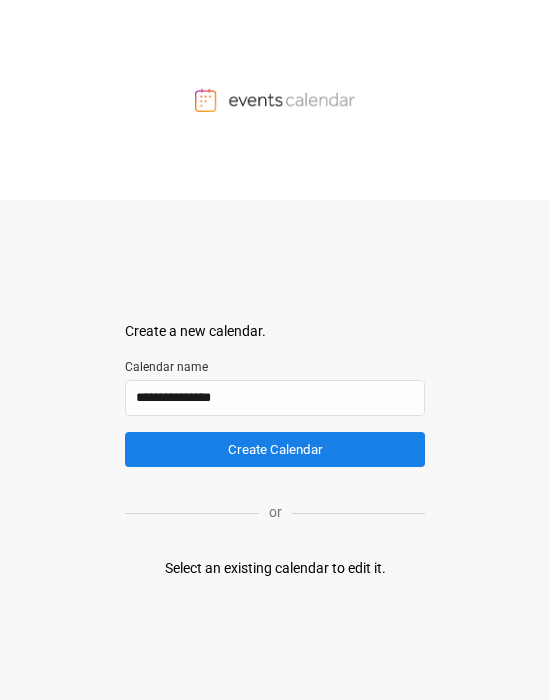 type on "**********" 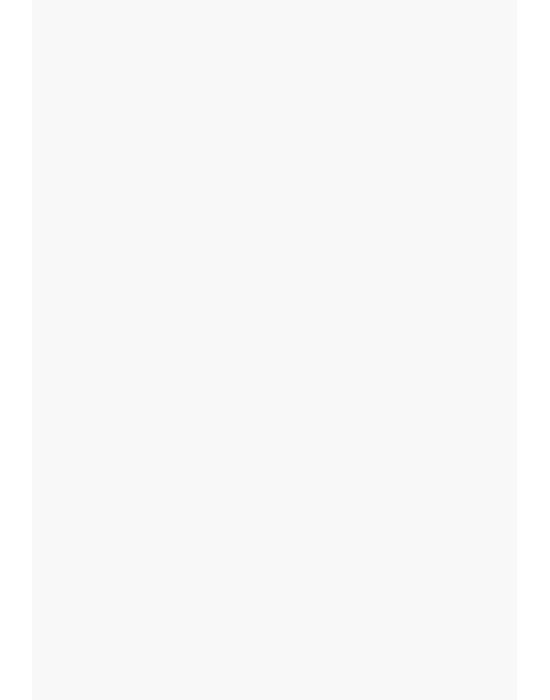 scroll, scrollTop: 0, scrollLeft: 0, axis: both 